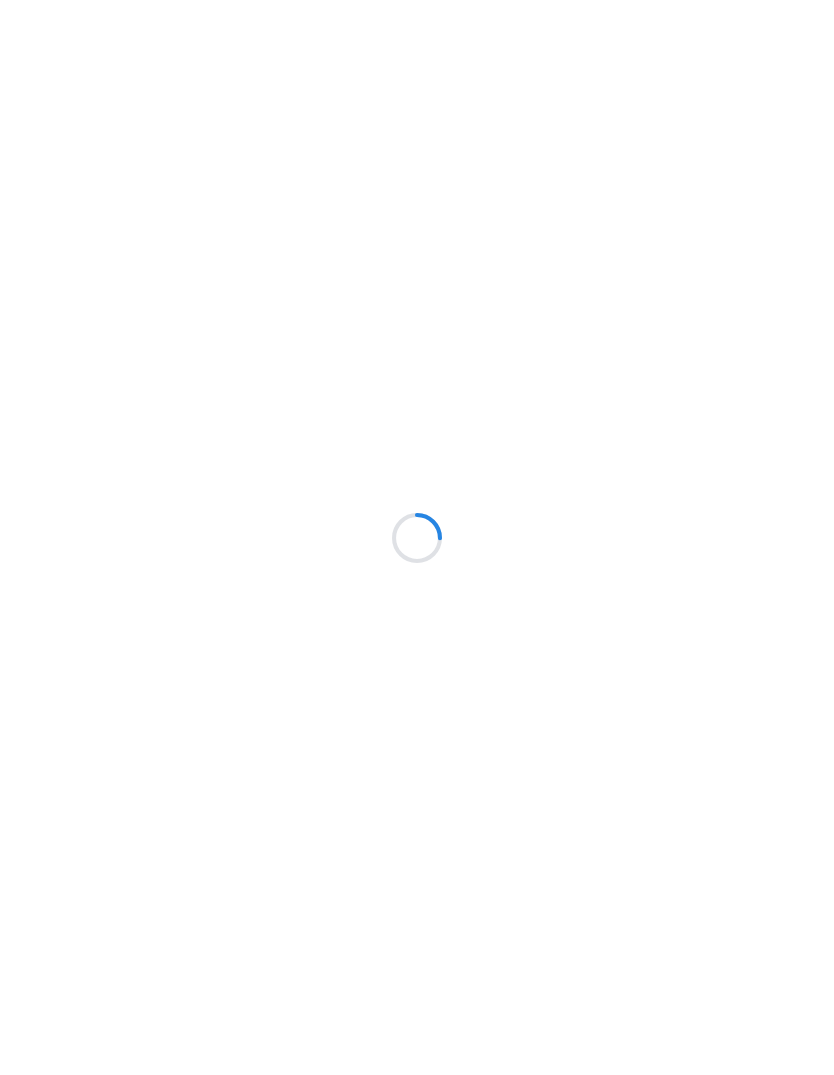 scroll, scrollTop: 0, scrollLeft: 0, axis: both 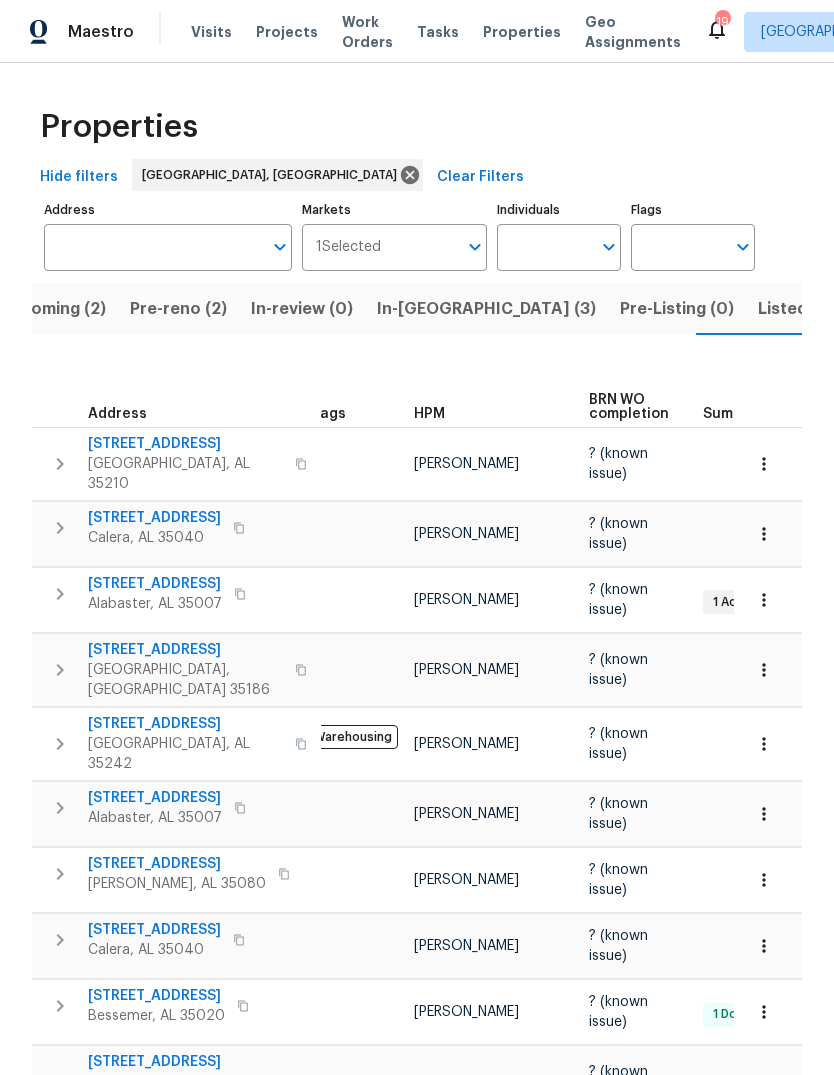click on "Listed (27)" at bounding box center (800, 309) 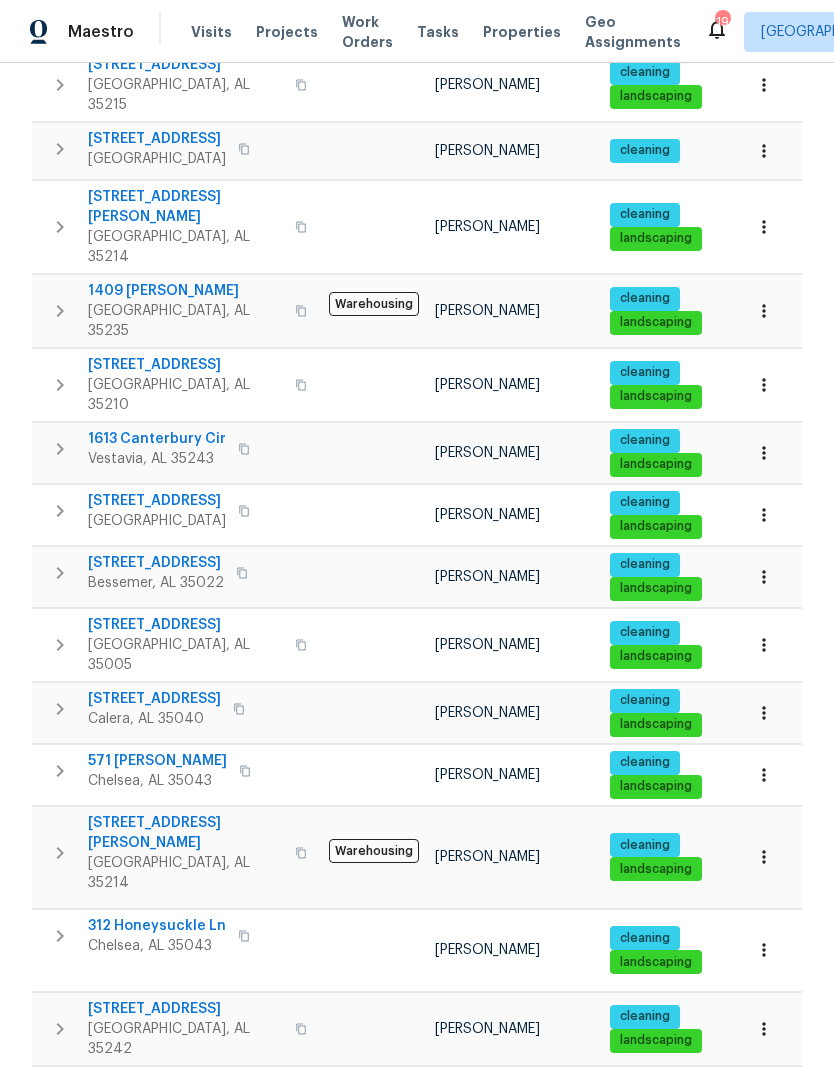 scroll, scrollTop: 390, scrollLeft: 0, axis: vertical 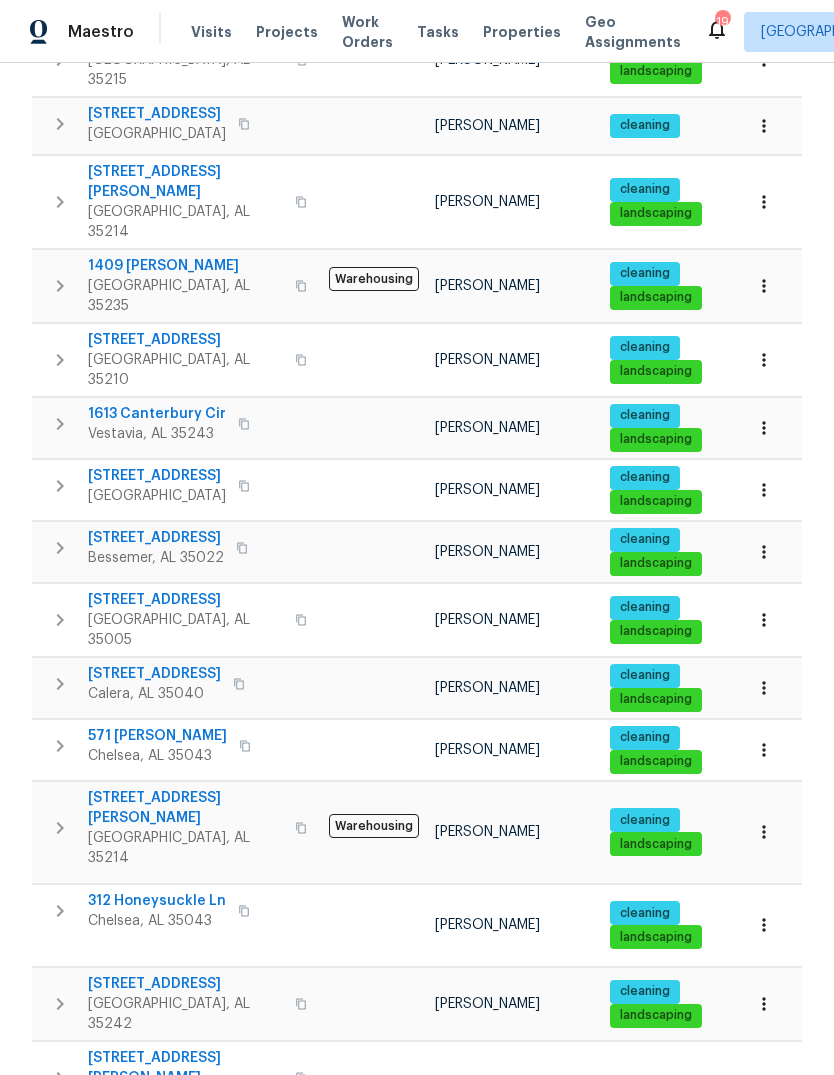 click on "[STREET_ADDRESS][PERSON_NAME]" at bounding box center (185, 808) 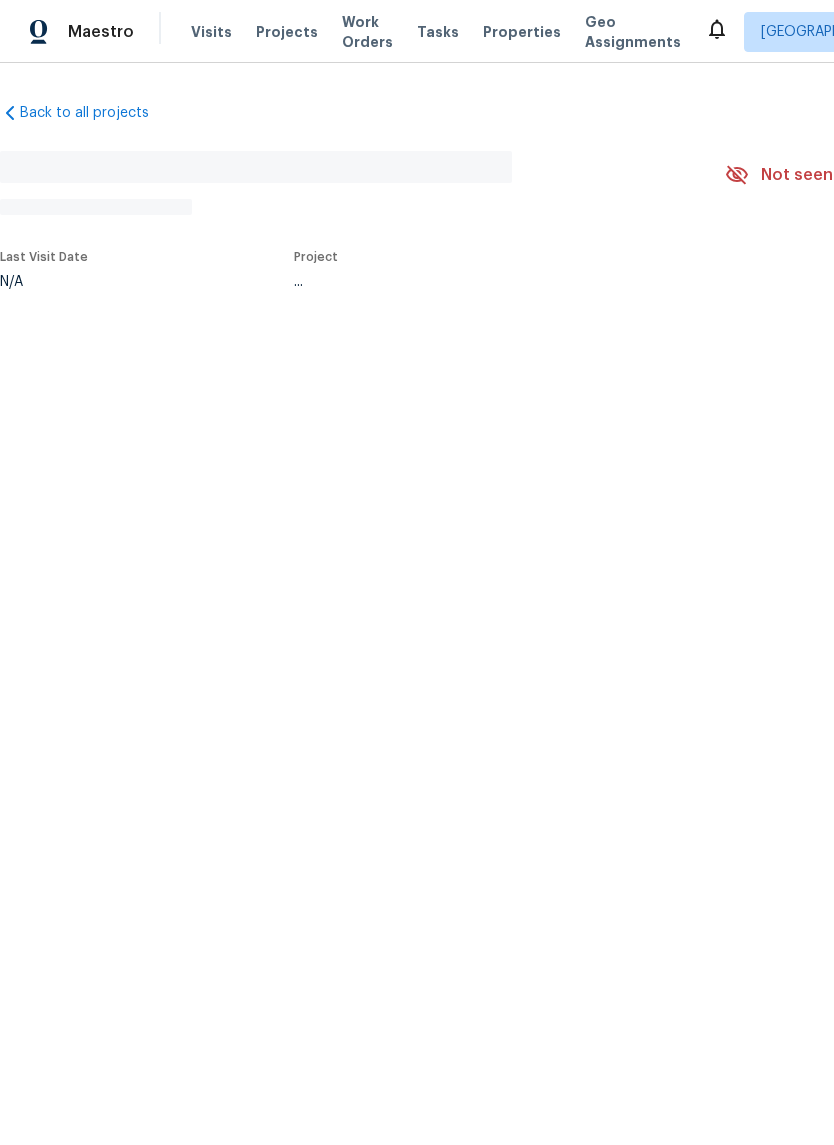 scroll, scrollTop: 0, scrollLeft: 0, axis: both 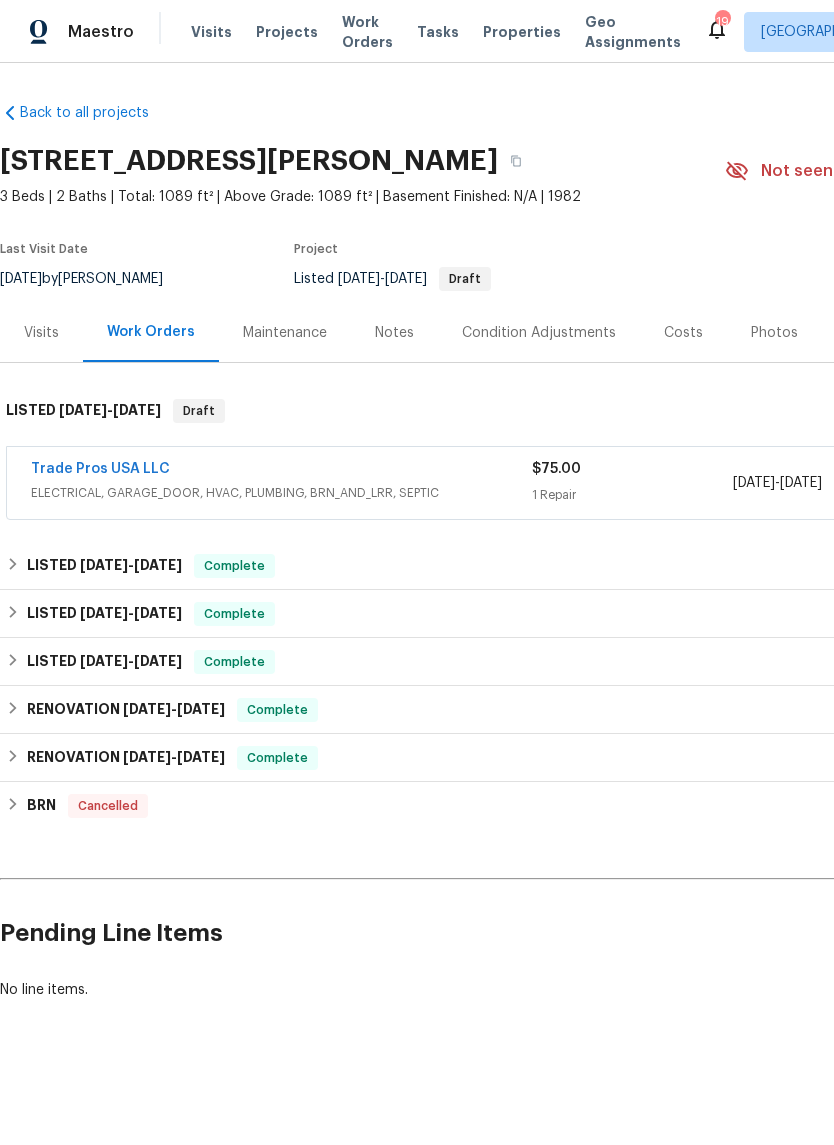 click on "Trade Pros USA LLC" at bounding box center [100, 469] 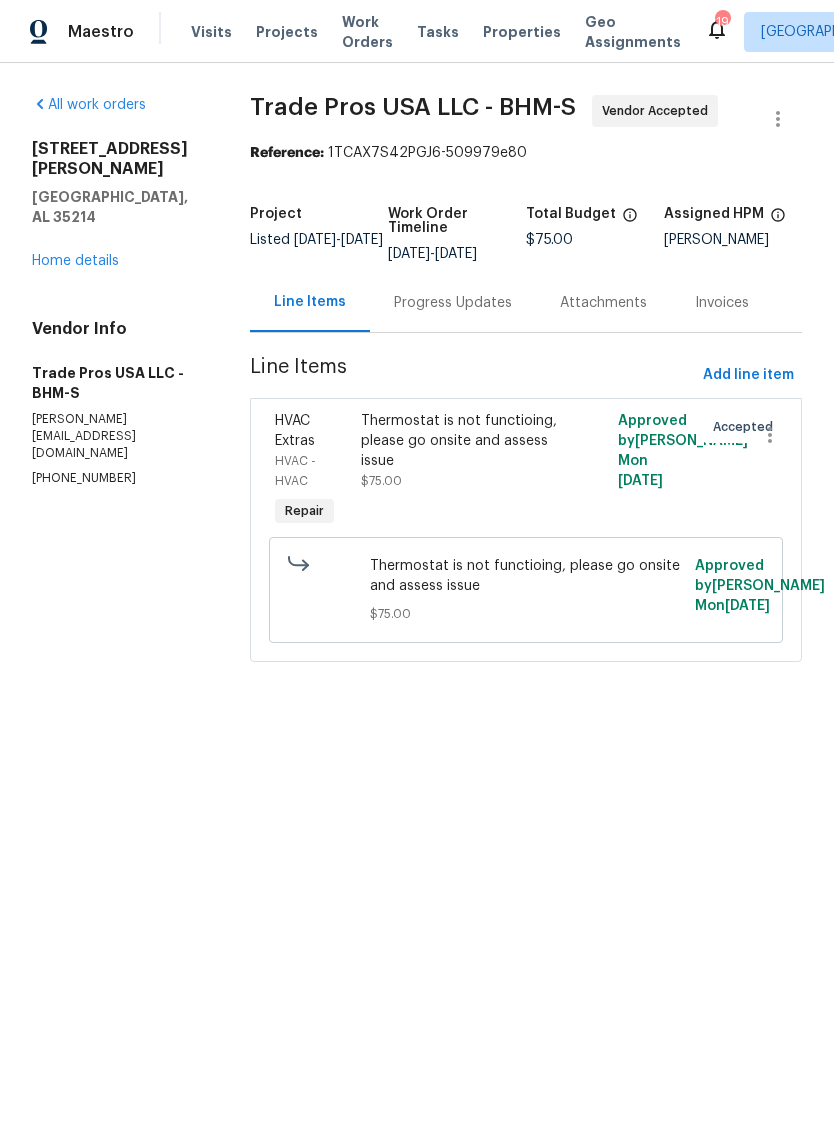 click on "Progress Updates" at bounding box center [453, 302] 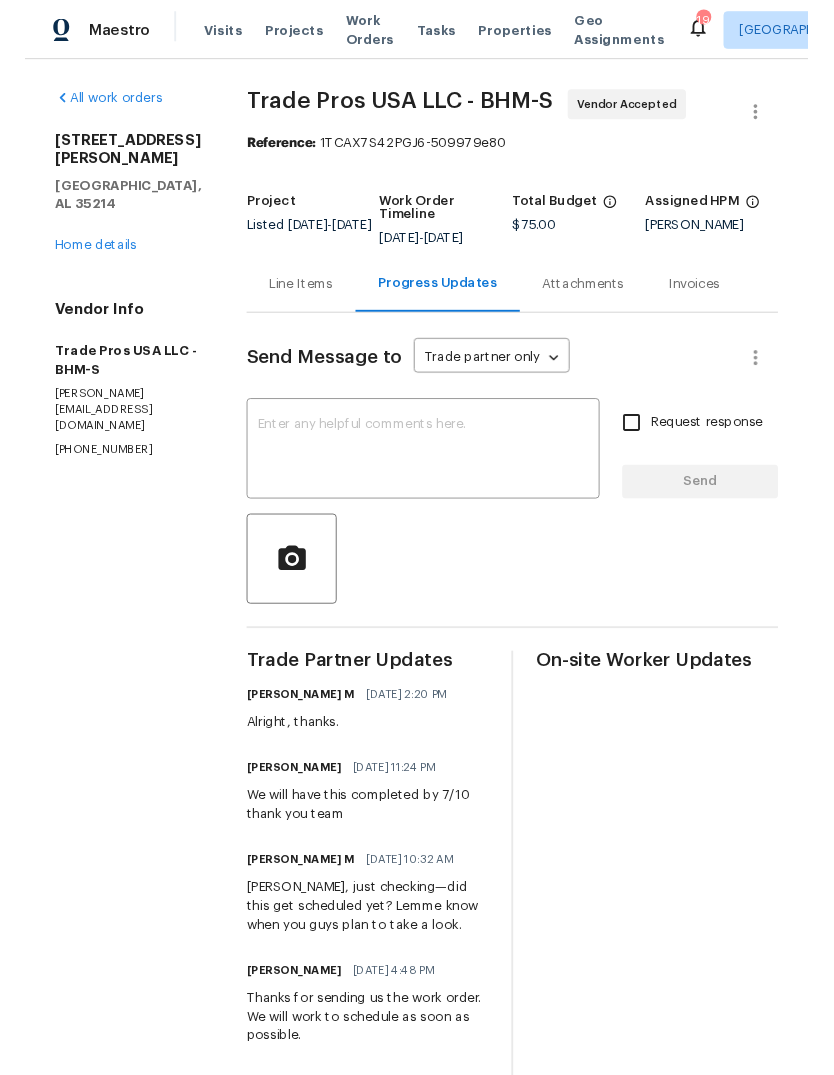 scroll, scrollTop: 0, scrollLeft: 0, axis: both 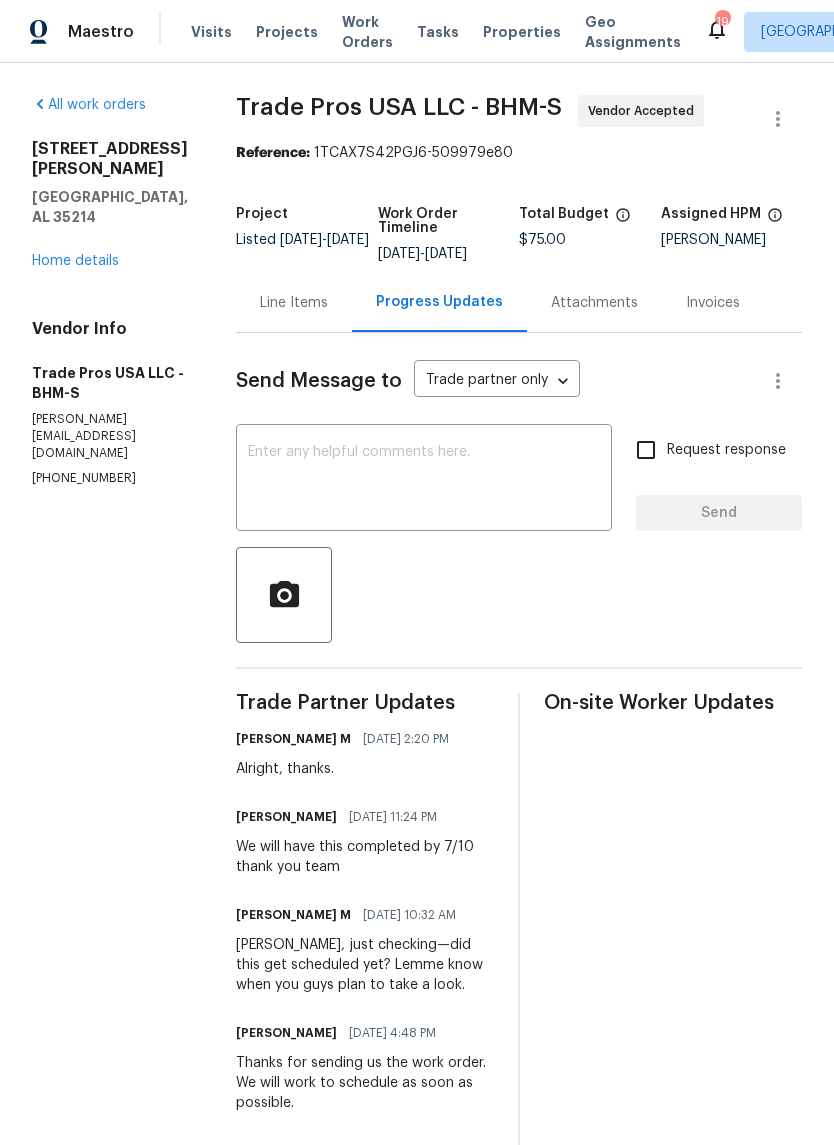 click on "Line Items" at bounding box center (294, 302) 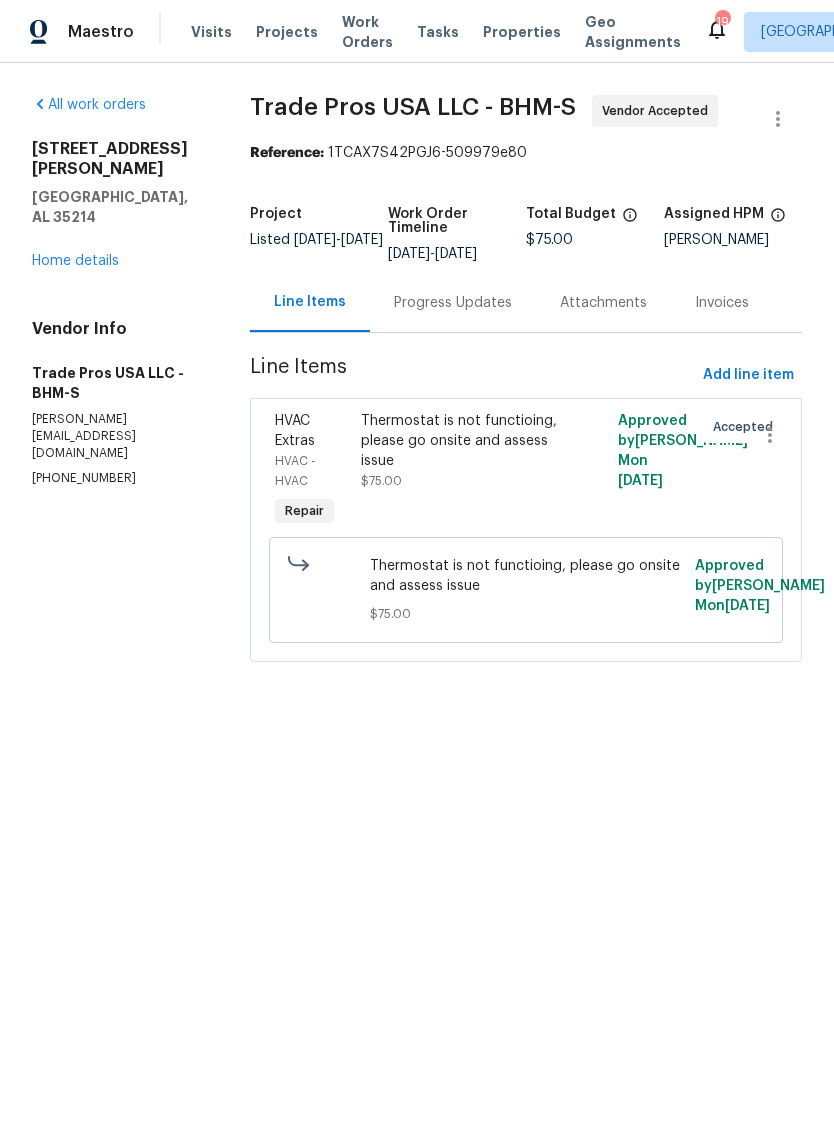 click on "Home details" at bounding box center [75, 261] 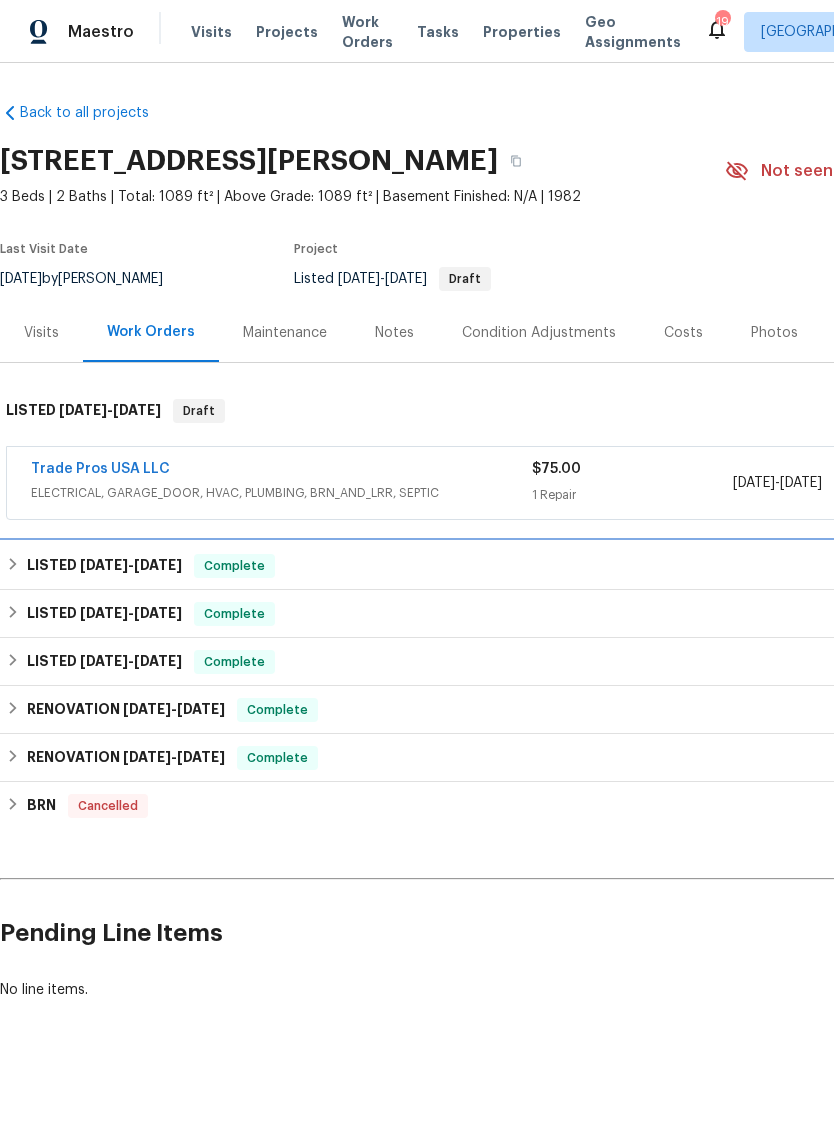 click on "[DATE]" at bounding box center [104, 565] 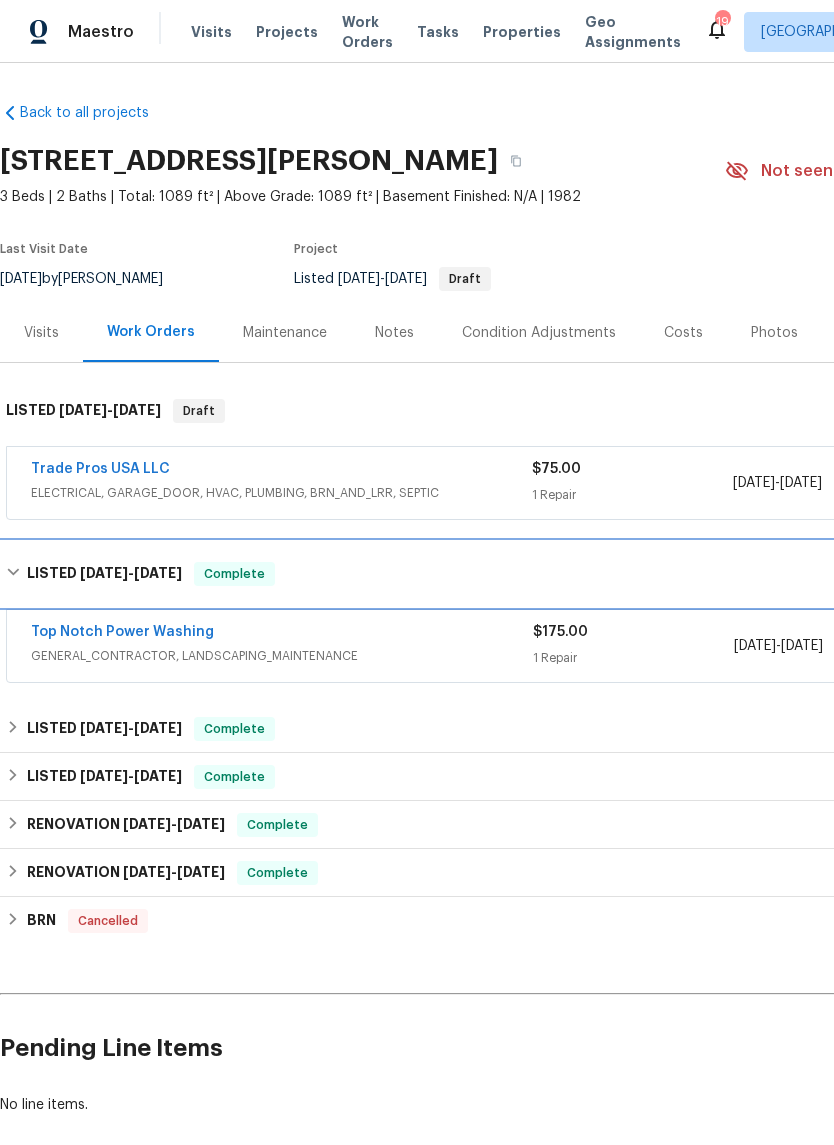 click on "LISTED   [DATE]  -  [DATE]" at bounding box center [104, 574] 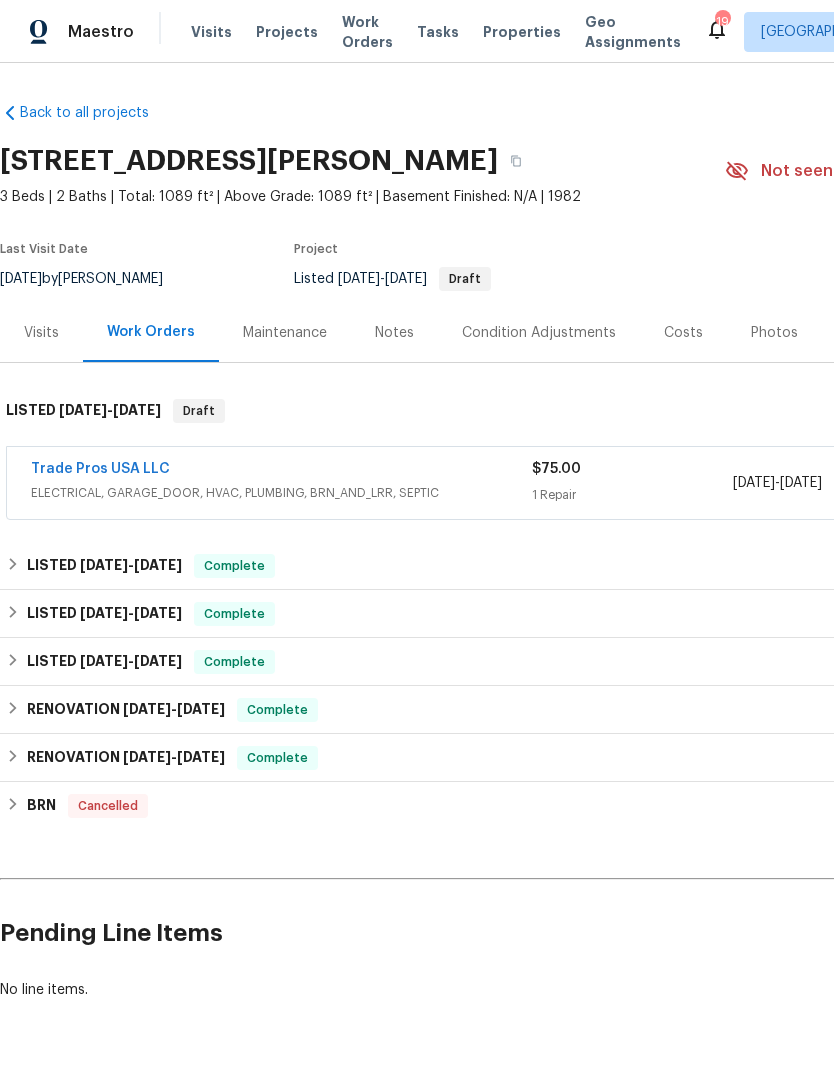 click on "Properties" at bounding box center [522, 32] 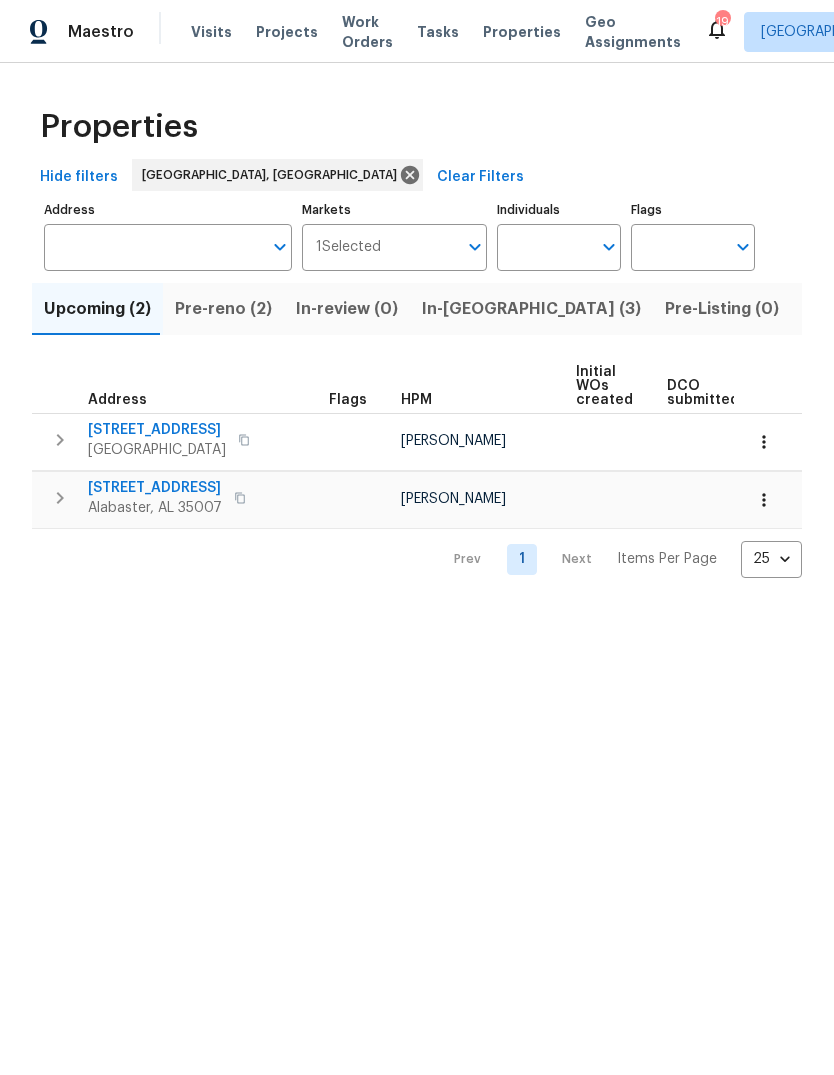 click on "Pre-reno (2)" at bounding box center (223, 309) 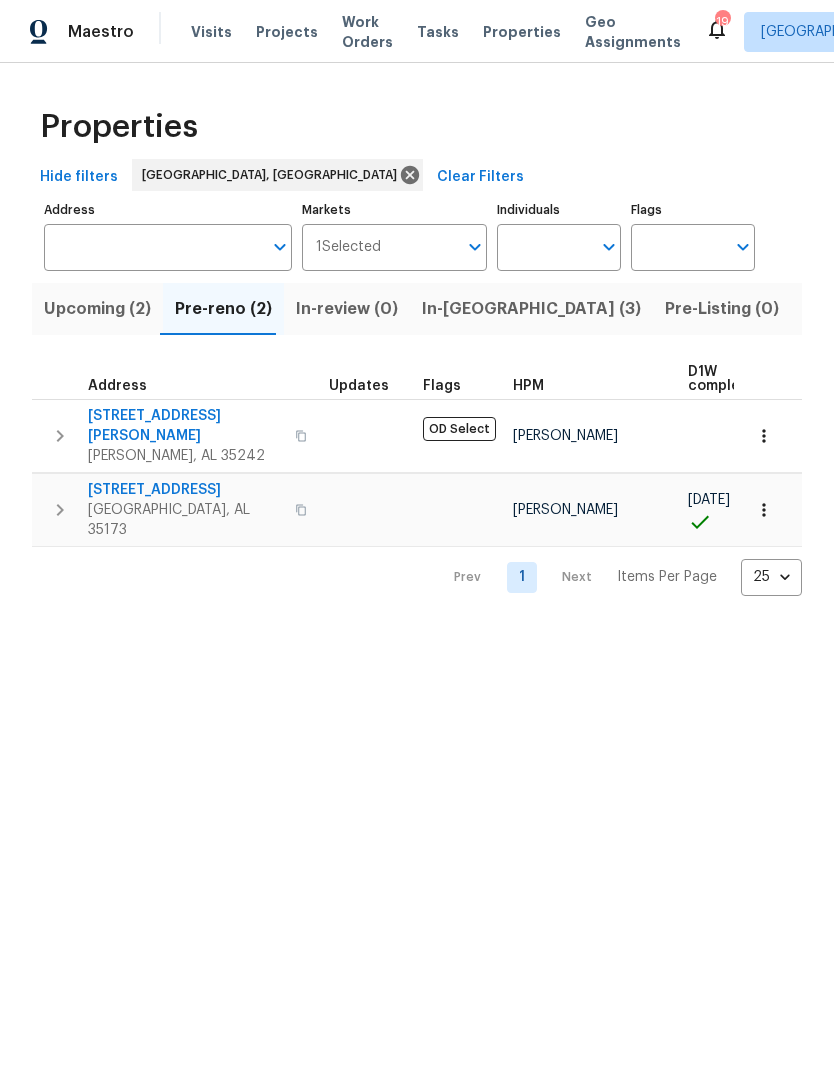 click on "[STREET_ADDRESS]" at bounding box center [185, 490] 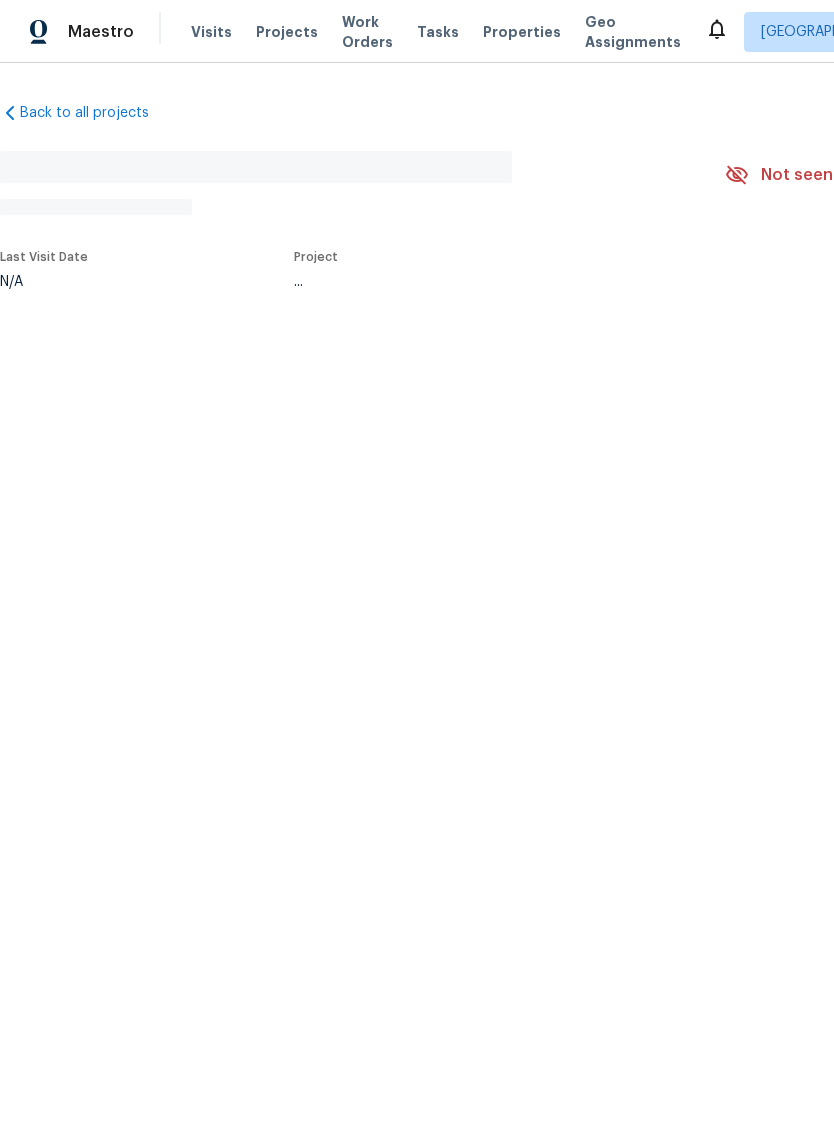scroll, scrollTop: 0, scrollLeft: 0, axis: both 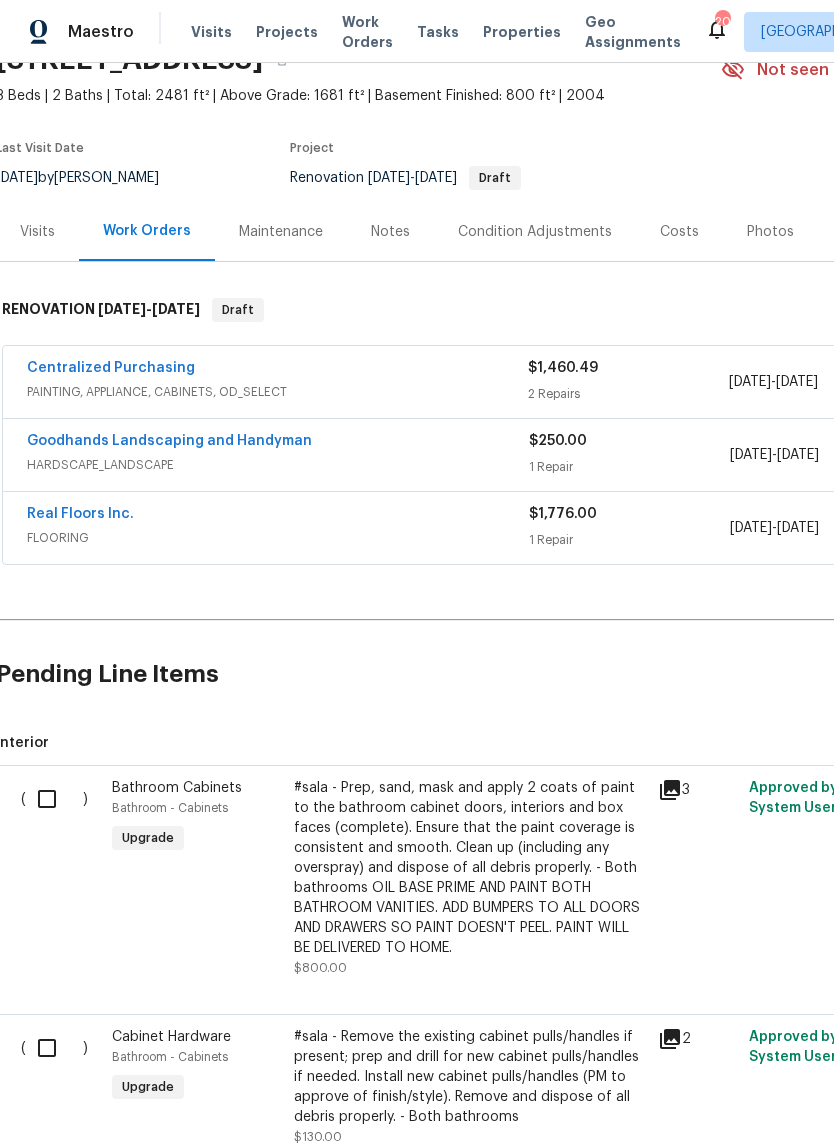 click at bounding box center [54, 799] 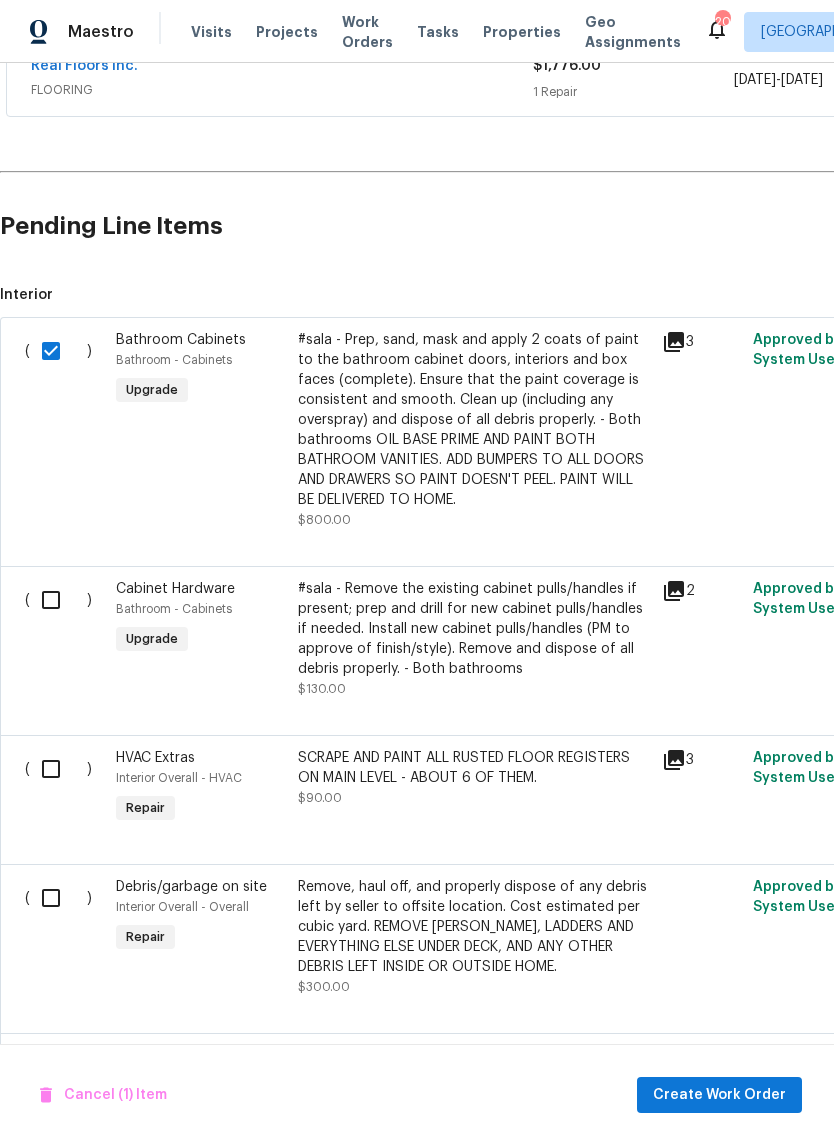 scroll, scrollTop: 543, scrollLeft: 0, axis: vertical 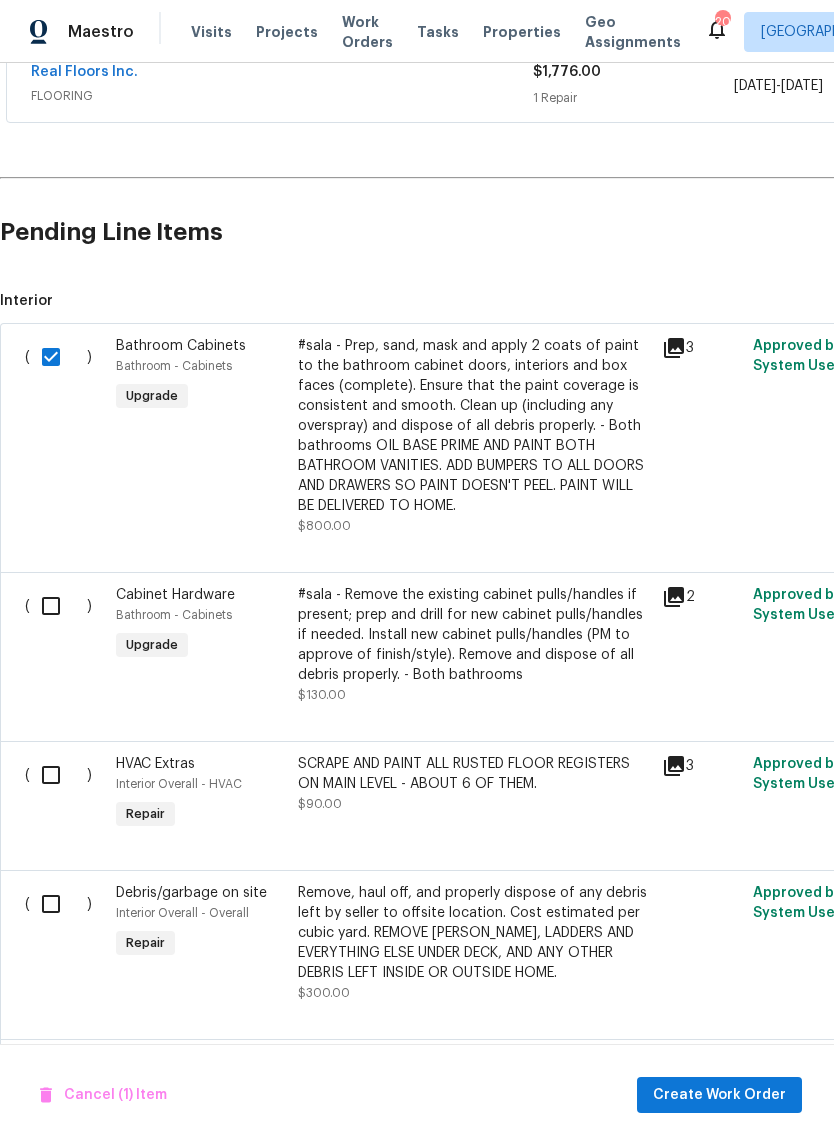 click on "( )" at bounding box center [64, 645] 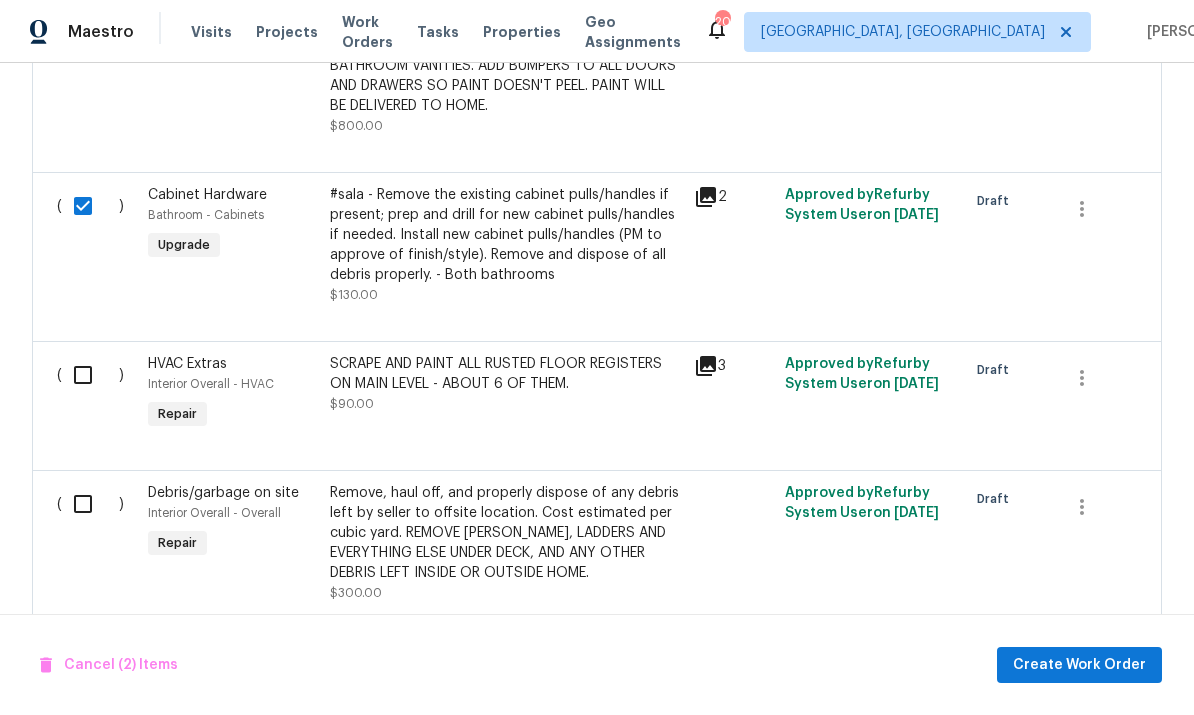 scroll, scrollTop: 957, scrollLeft: 2, axis: both 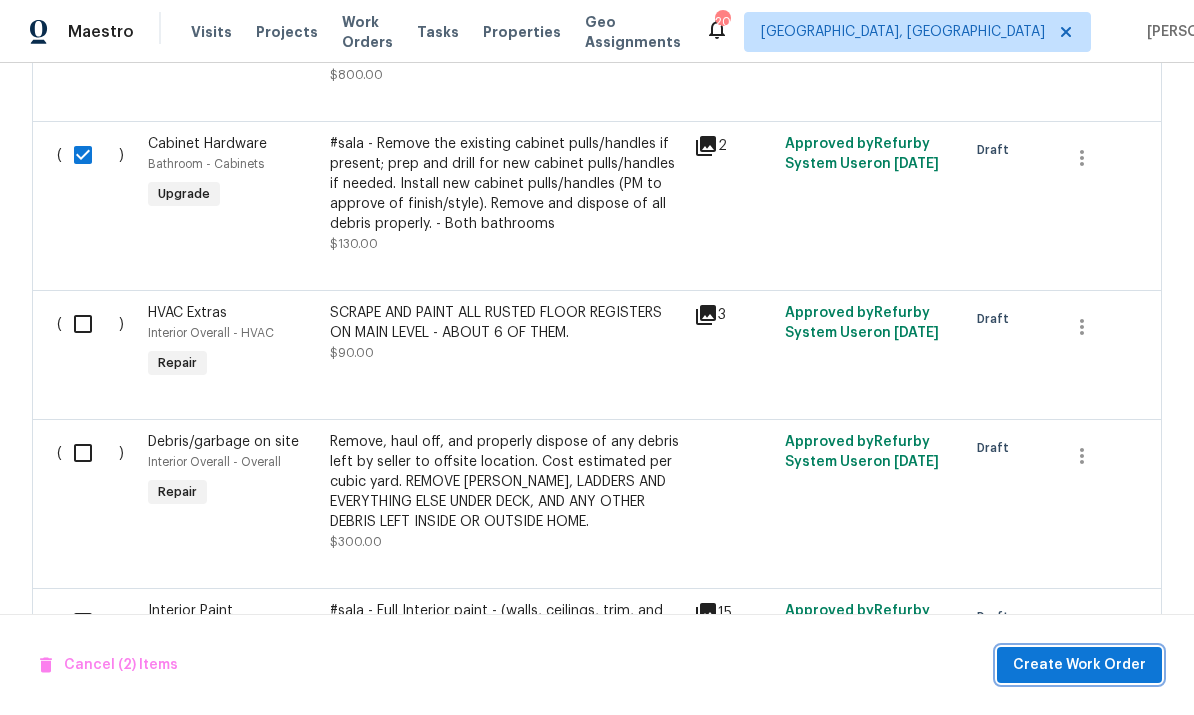 click on "Create Work Order" at bounding box center (1079, 665) 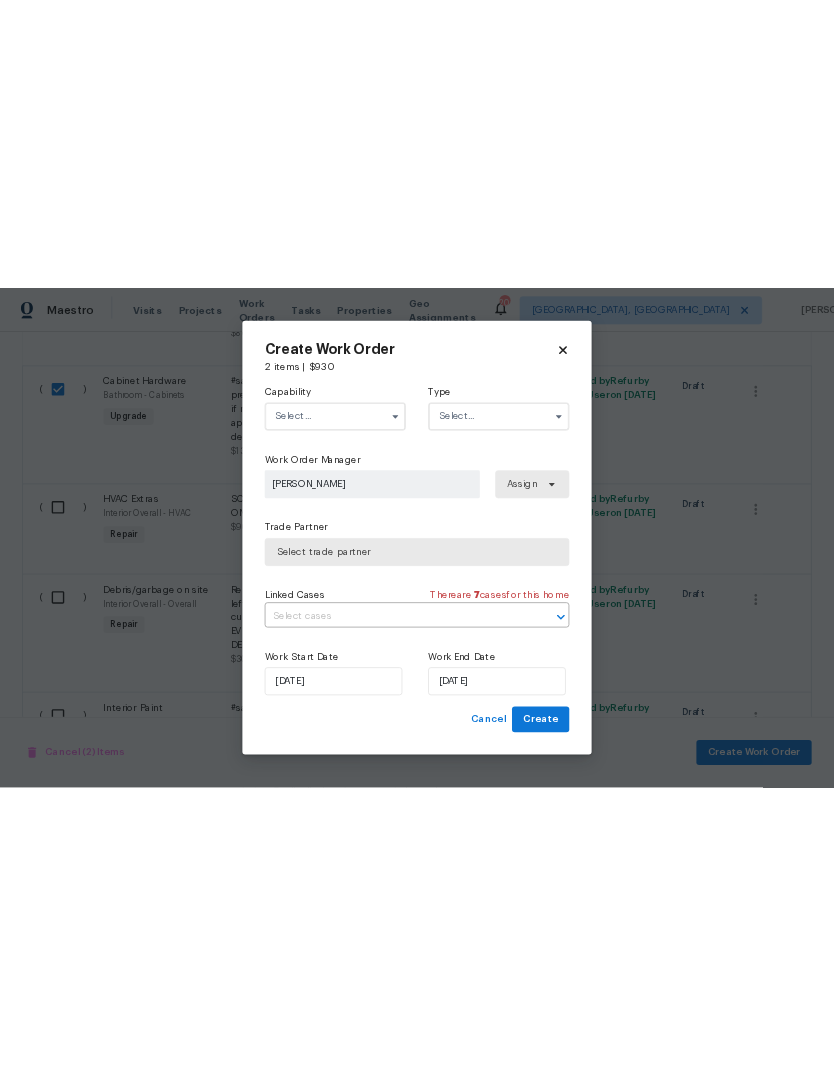 scroll, scrollTop: 1006, scrollLeft: 0, axis: vertical 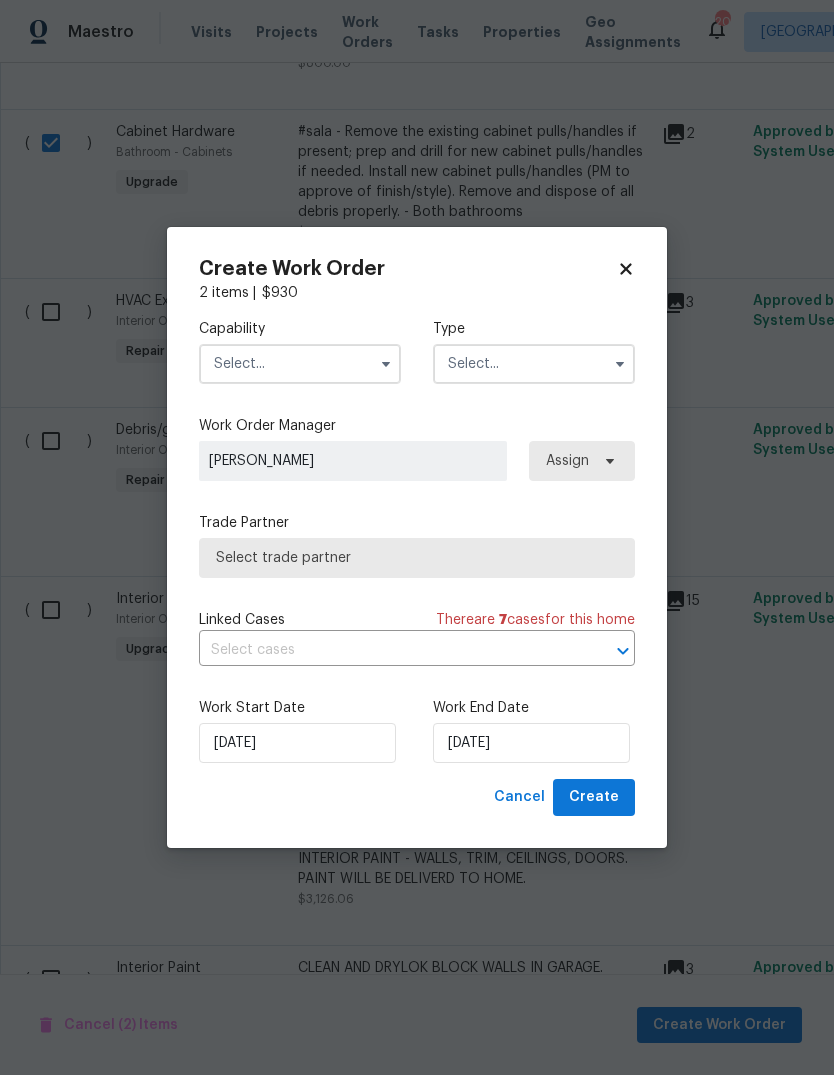 click at bounding box center (300, 364) 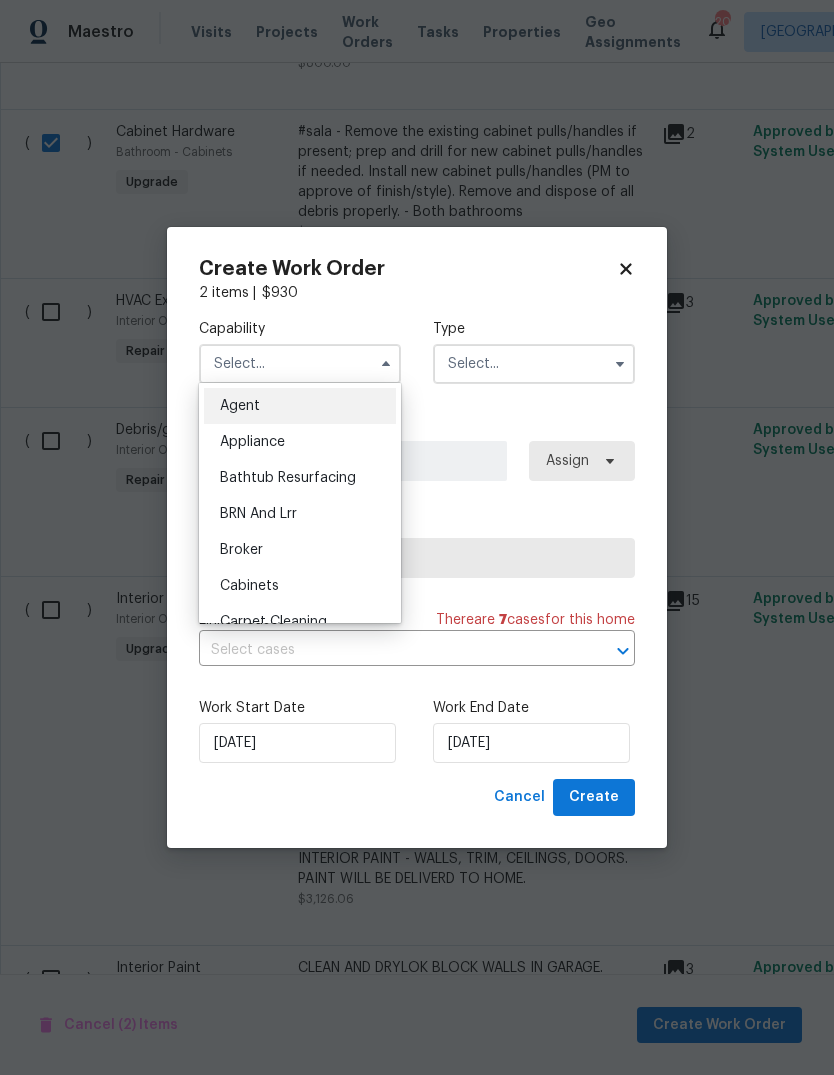 click on "Linked Cases There  are   7  case s  for this home   ​" at bounding box center [417, 638] 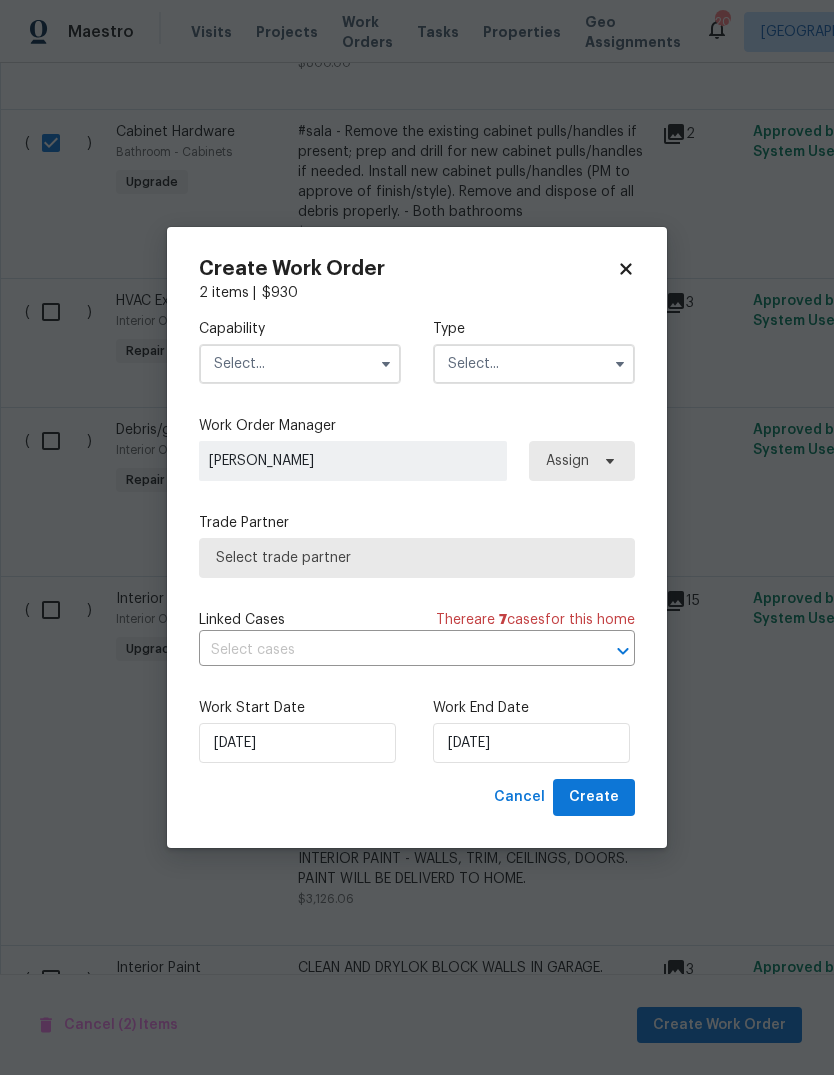 click at bounding box center [300, 364] 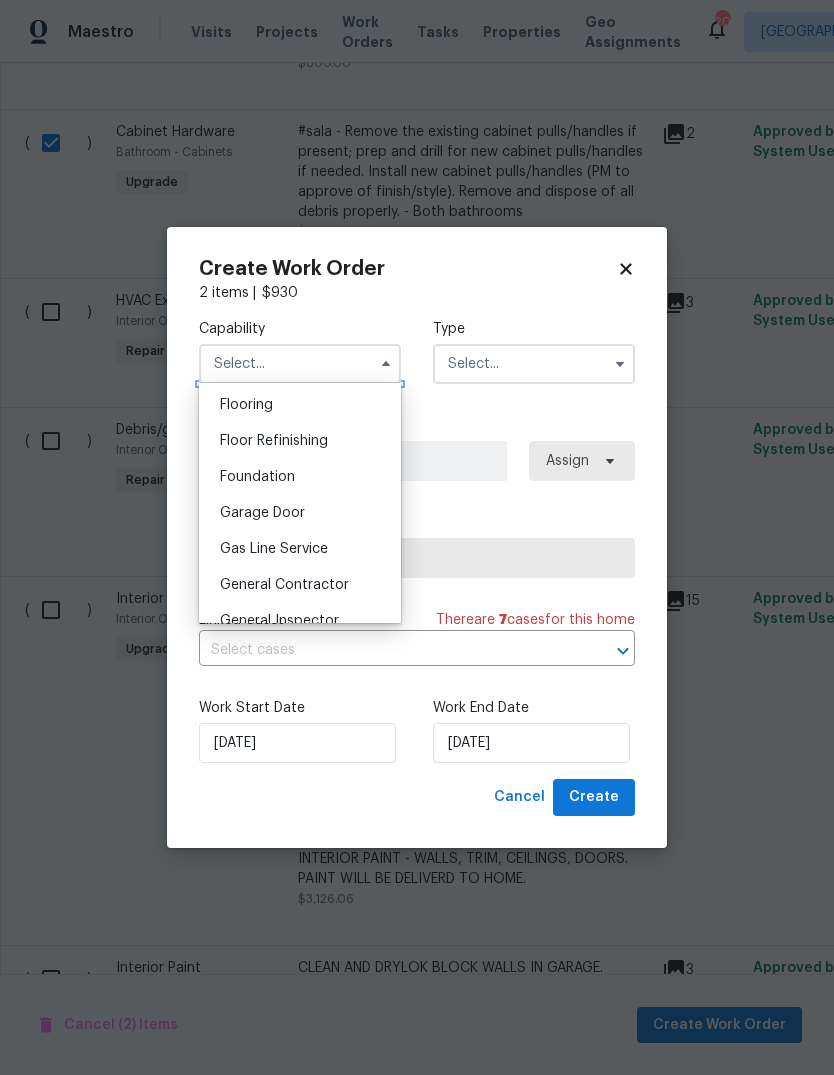 scroll, scrollTop: 776, scrollLeft: 0, axis: vertical 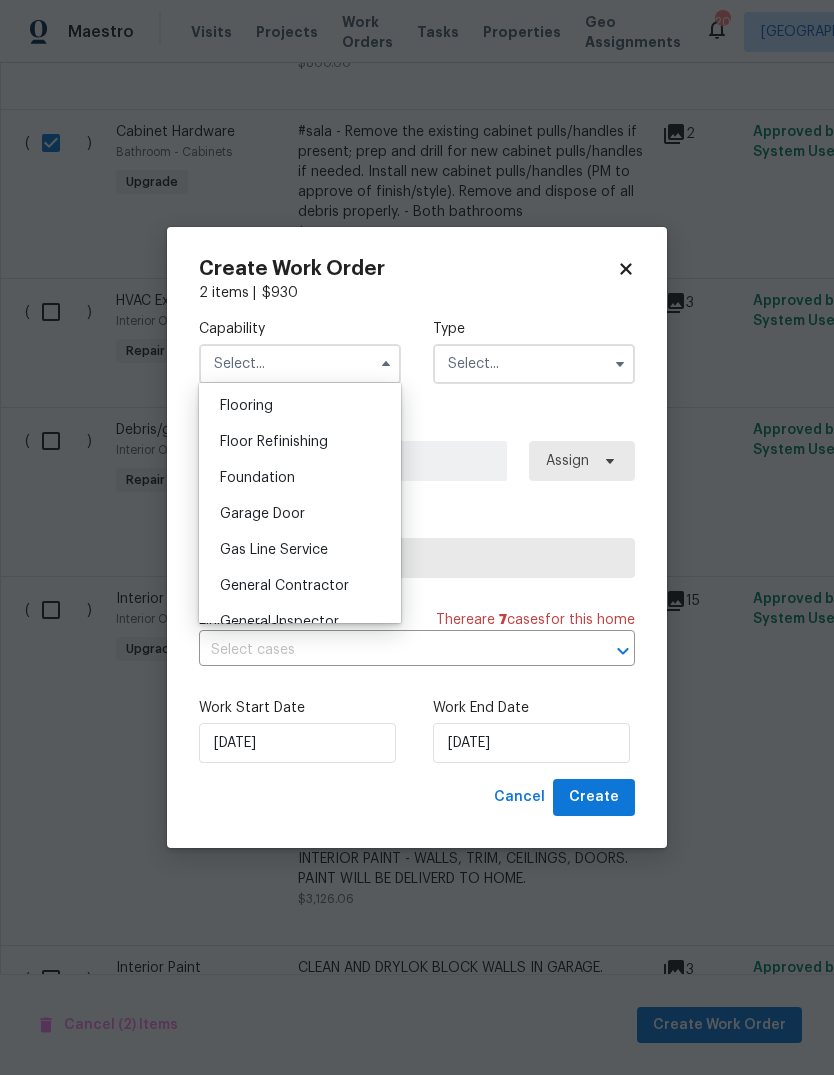 click on "General Contractor" at bounding box center (284, 586) 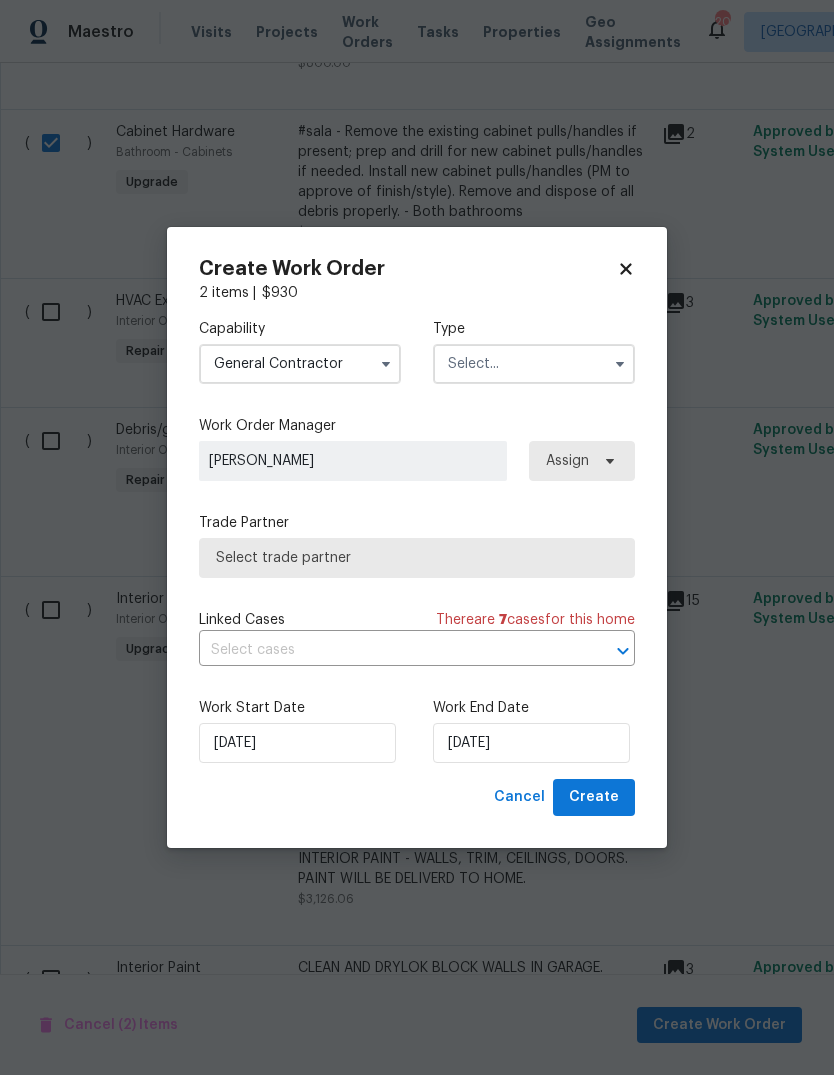 click at bounding box center [534, 364] 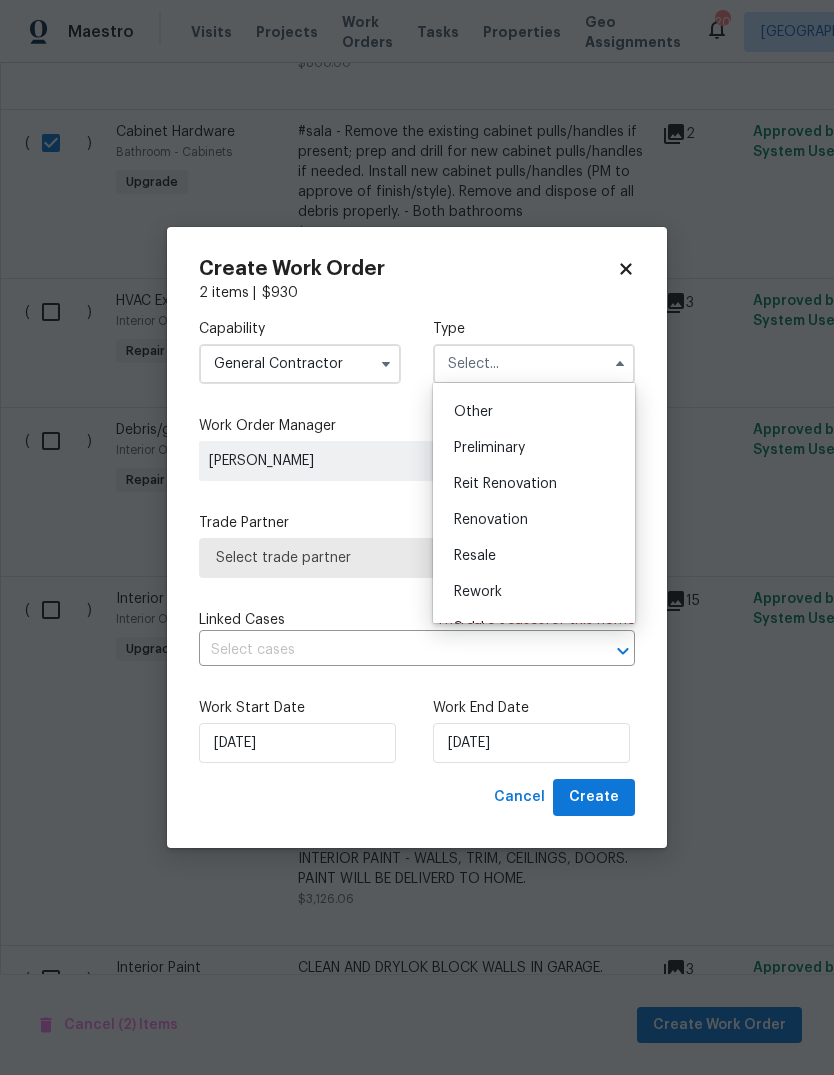 scroll, scrollTop: 393, scrollLeft: 0, axis: vertical 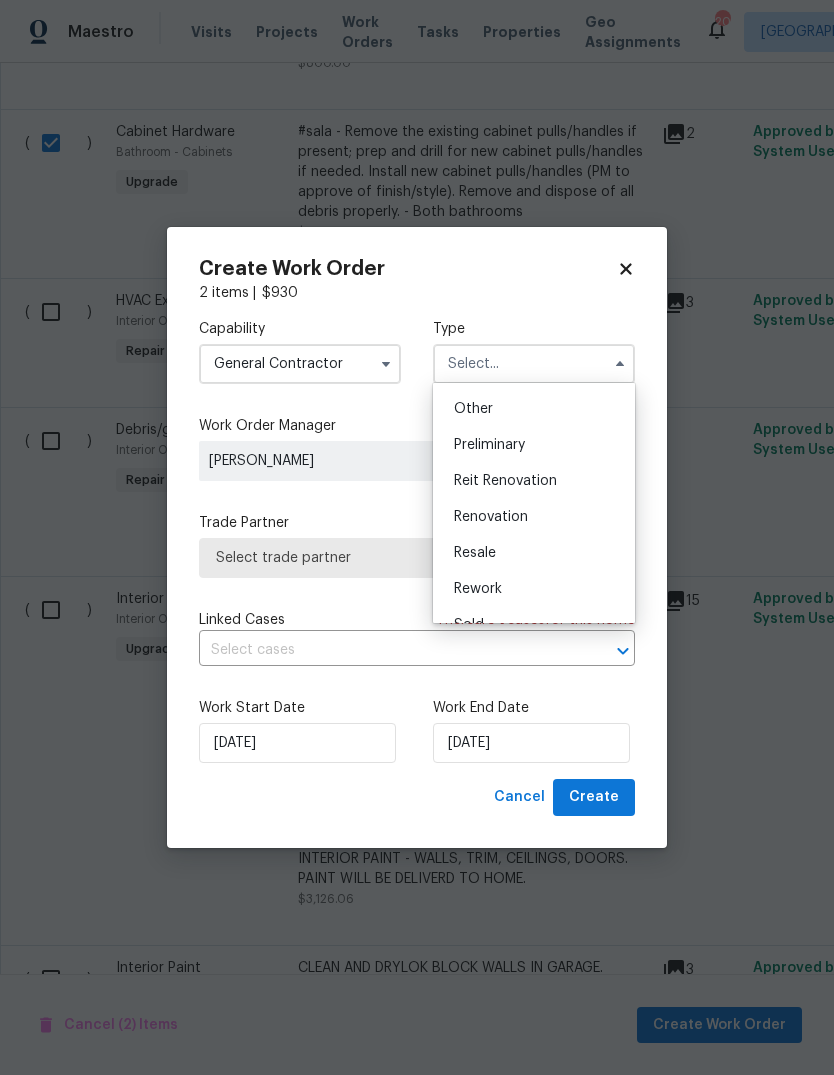 click on "Renovation" at bounding box center [534, 517] 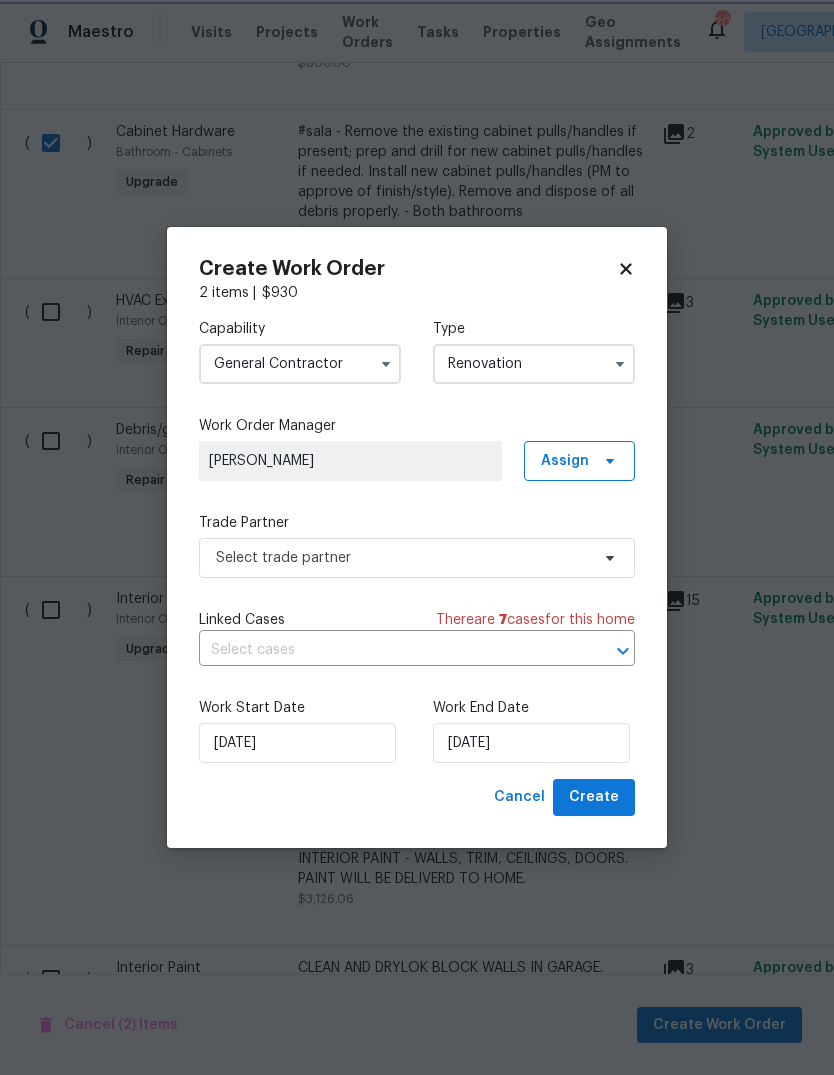 scroll, scrollTop: 0, scrollLeft: 0, axis: both 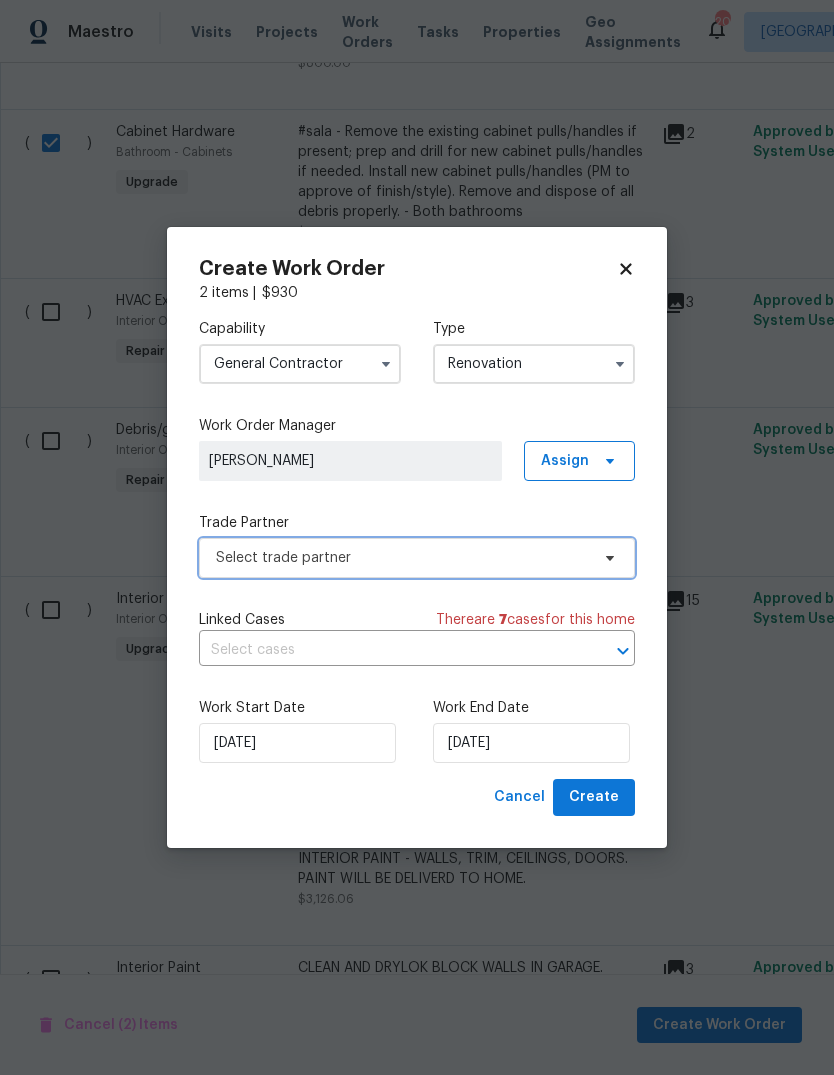 click on "Select trade partner" at bounding box center [402, 558] 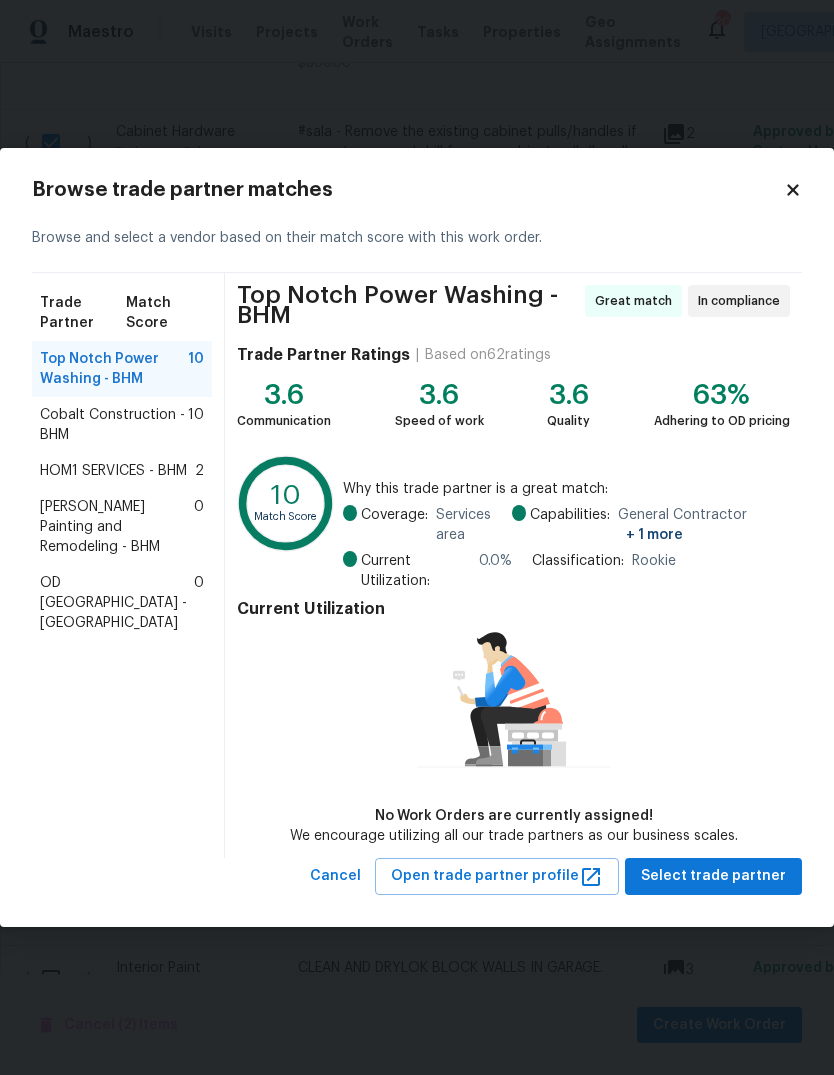 click 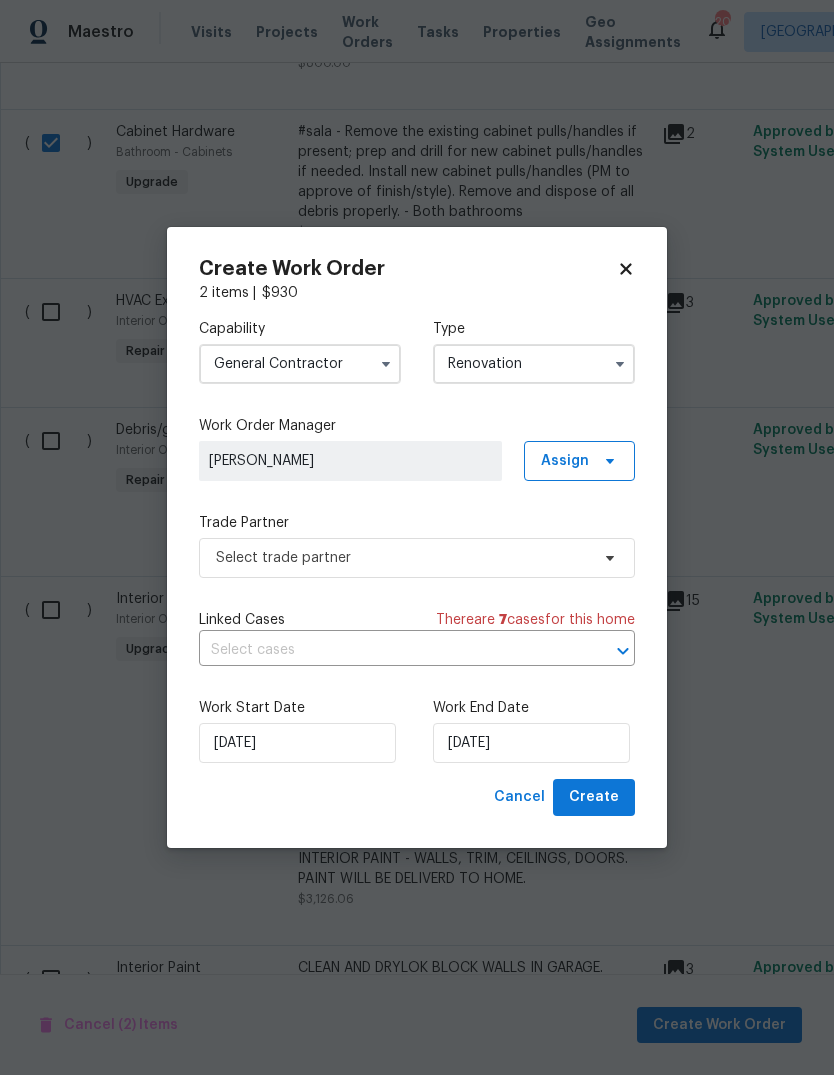 click on "Create Work Order" at bounding box center (408, 269) 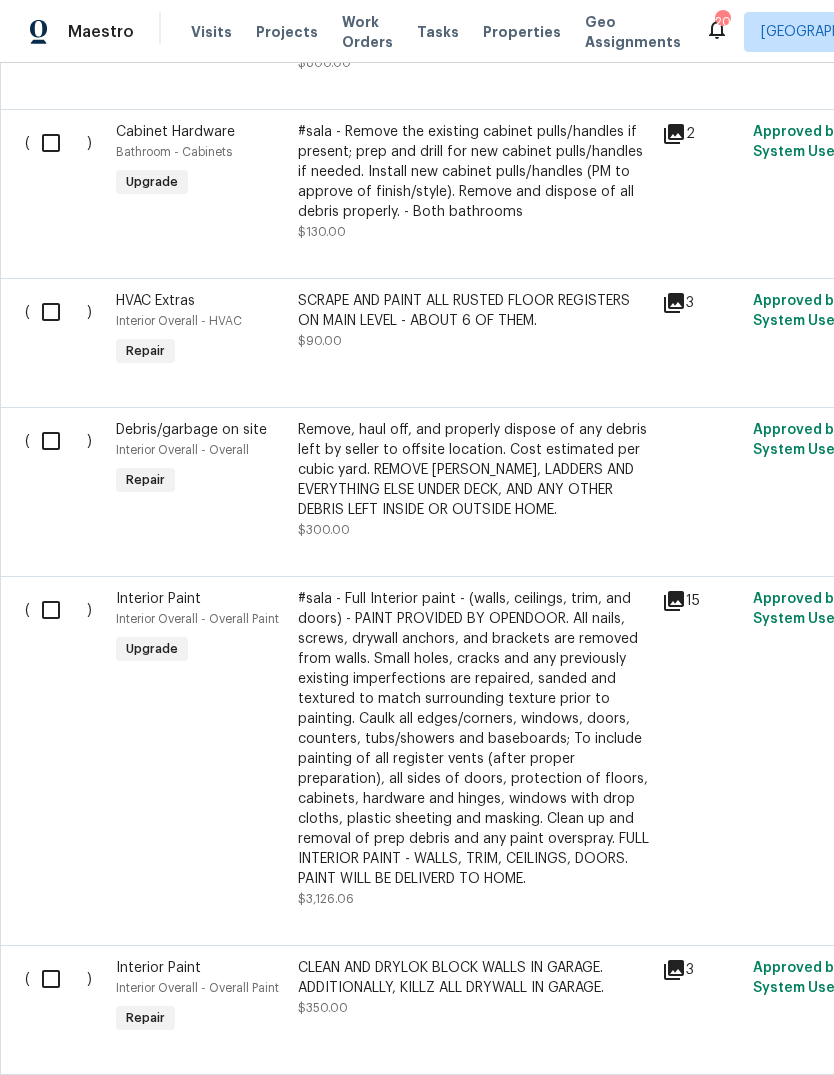 checkbox on "false" 